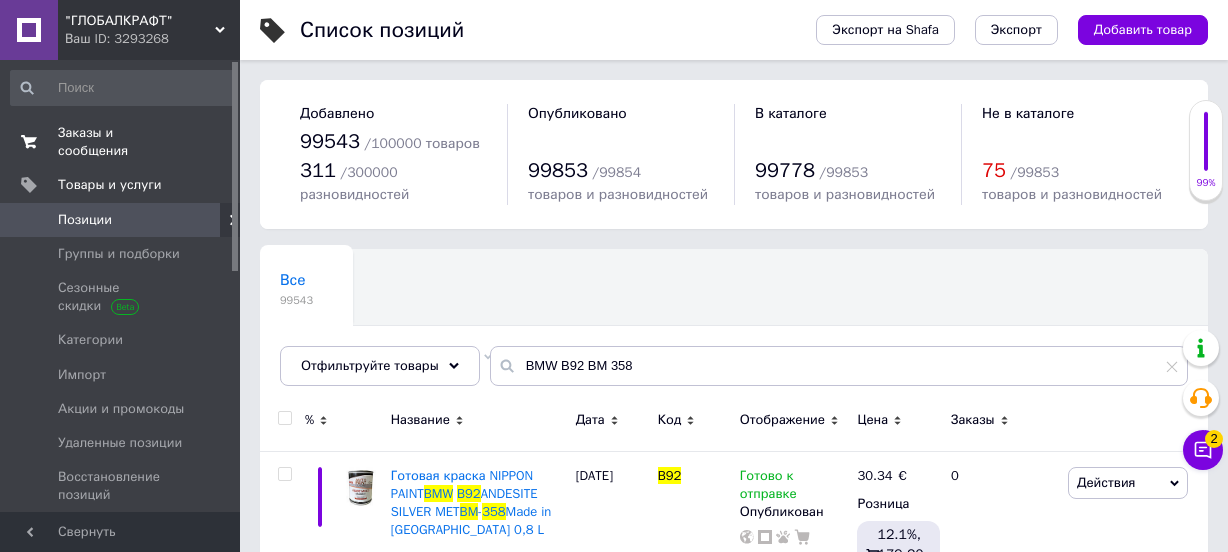 scroll, scrollTop: 0, scrollLeft: 0, axis: both 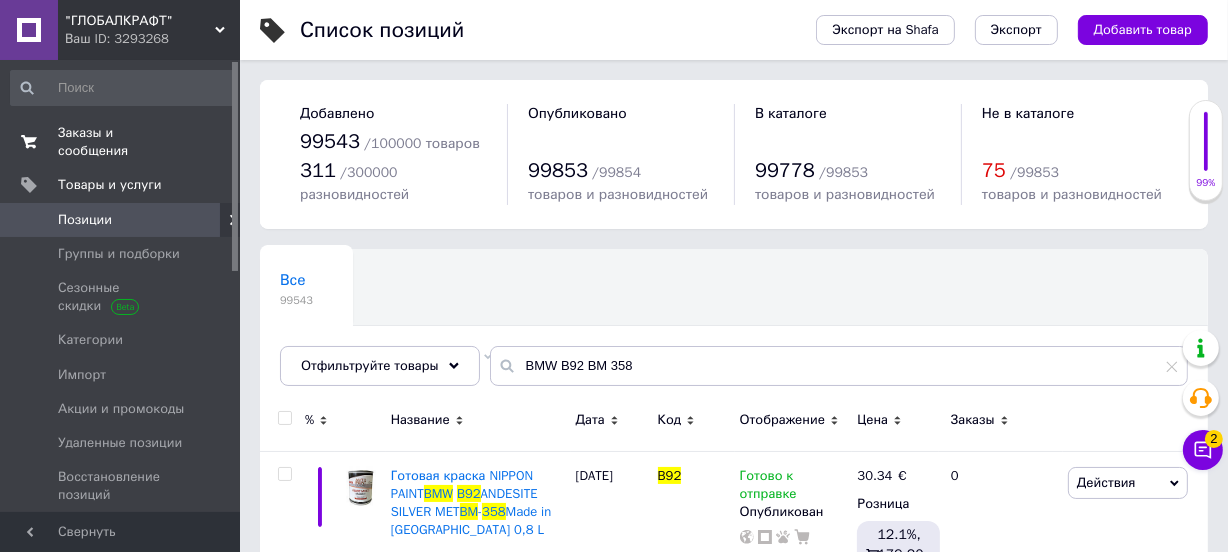 click on "Заказы и сообщения" at bounding box center (121, 142) 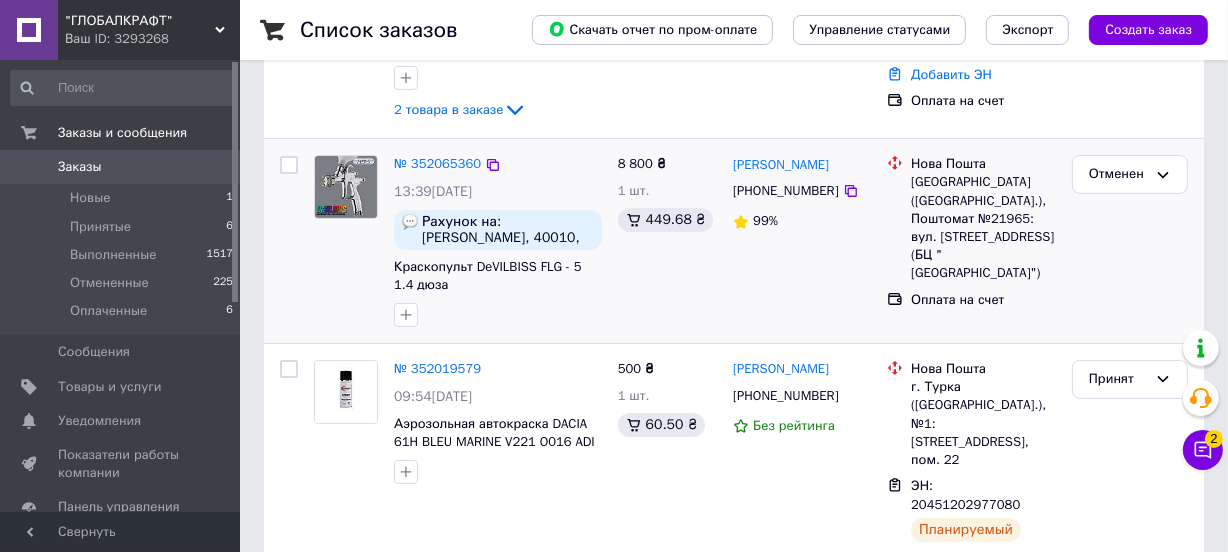 scroll, scrollTop: 272, scrollLeft: 0, axis: vertical 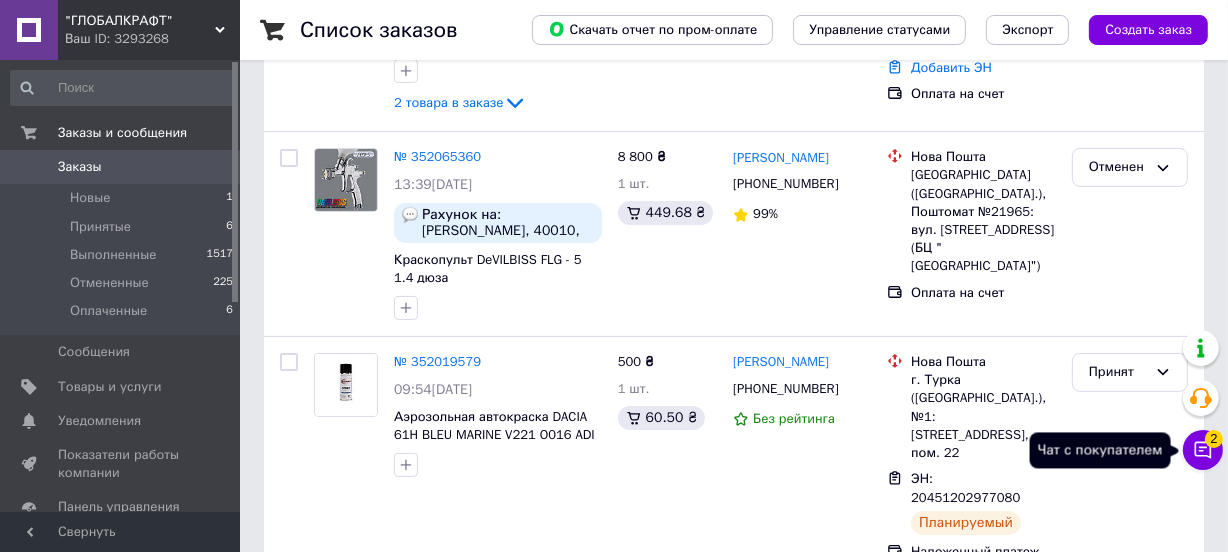 click 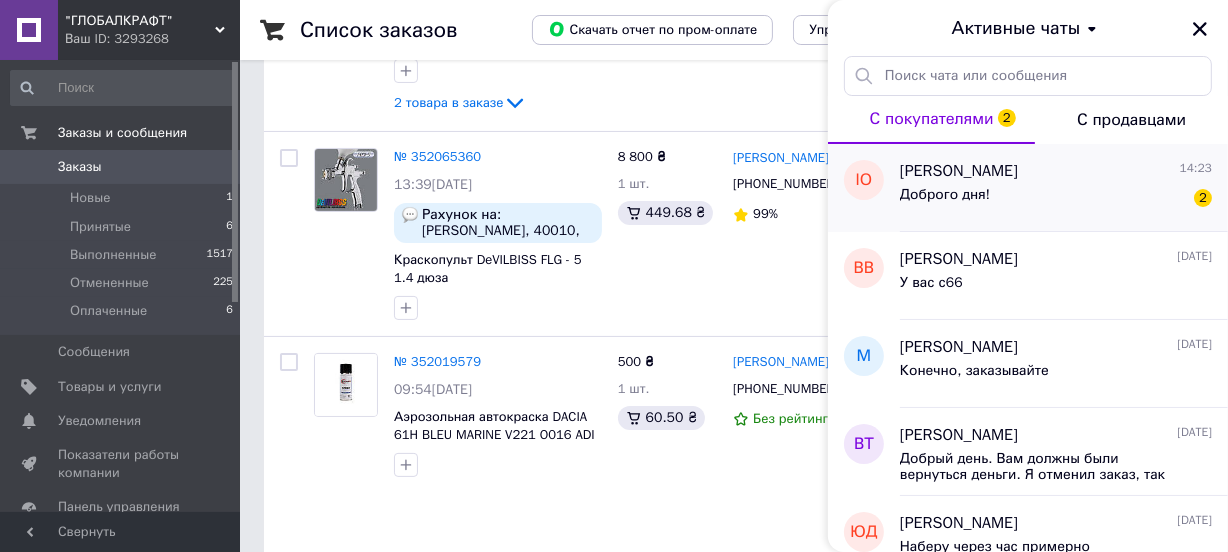click on "Доброго дня! 2" at bounding box center (1056, 199) 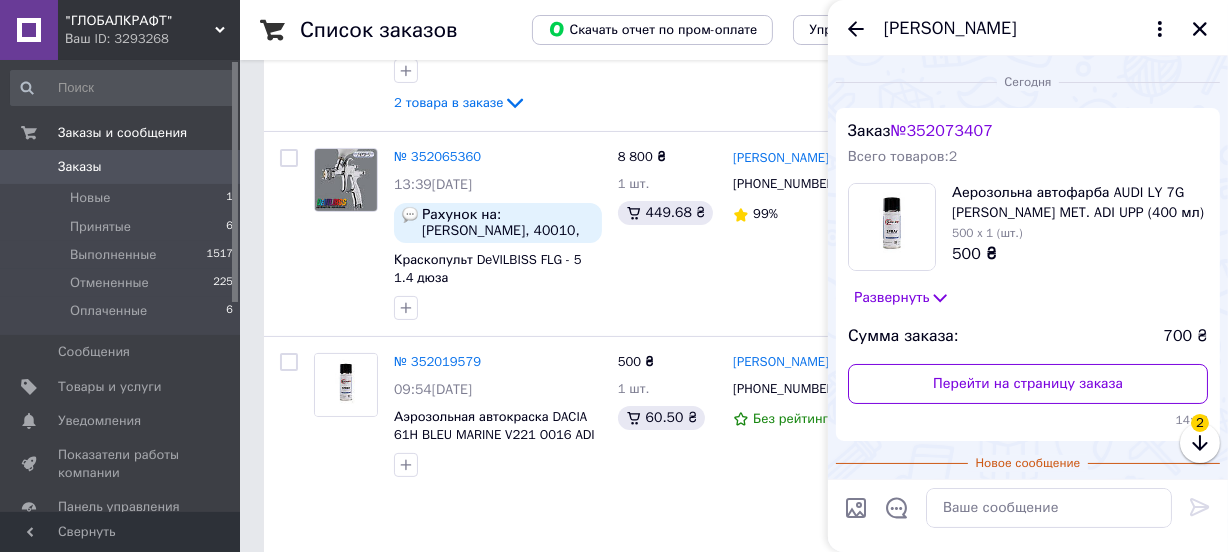 scroll, scrollTop: 133, scrollLeft: 0, axis: vertical 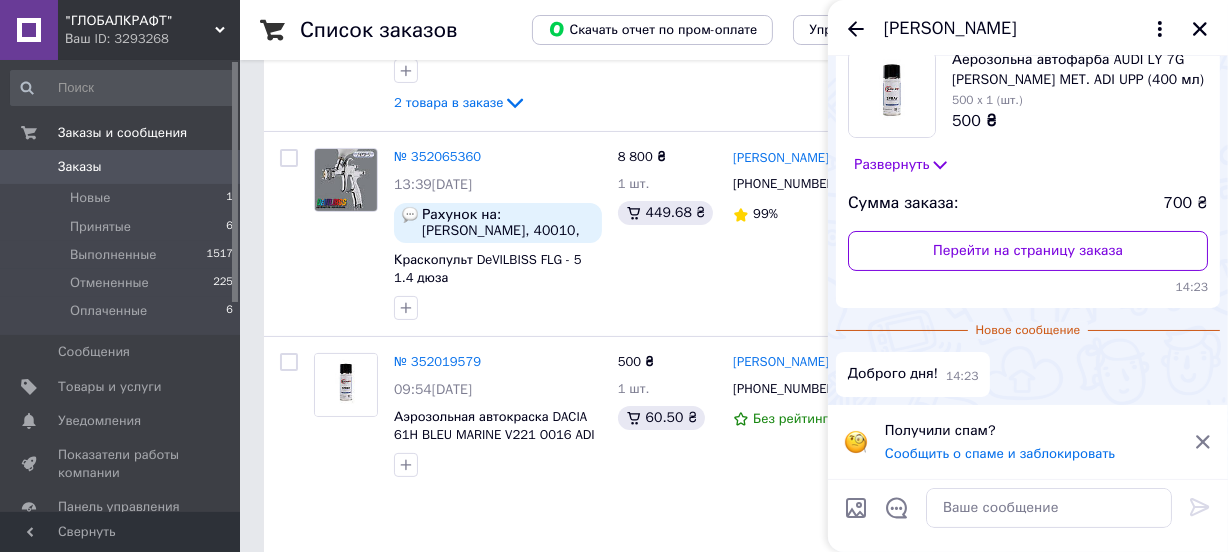 click 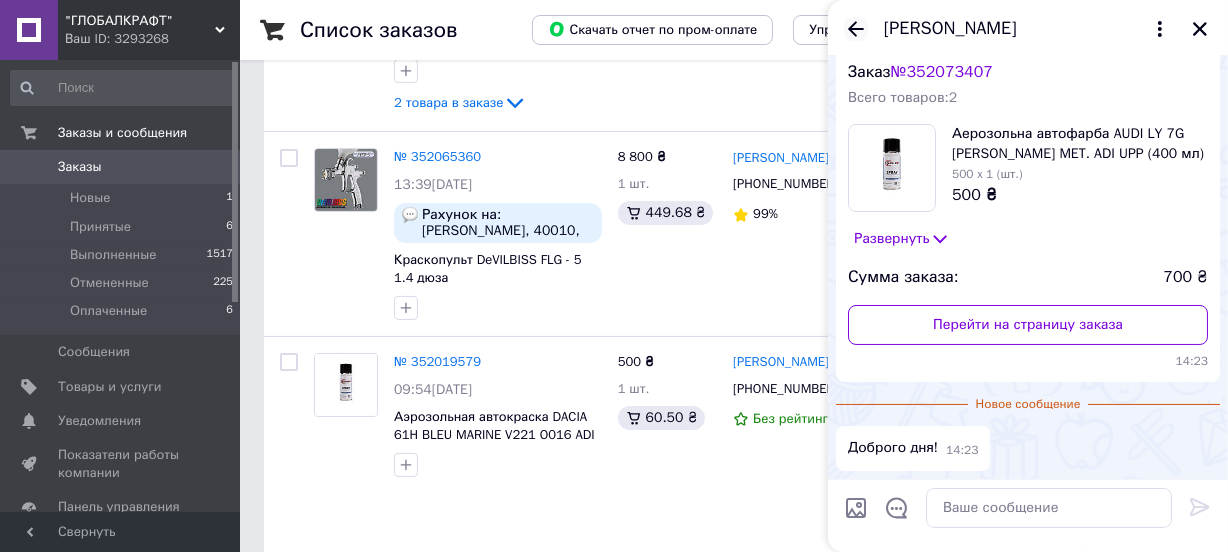 click 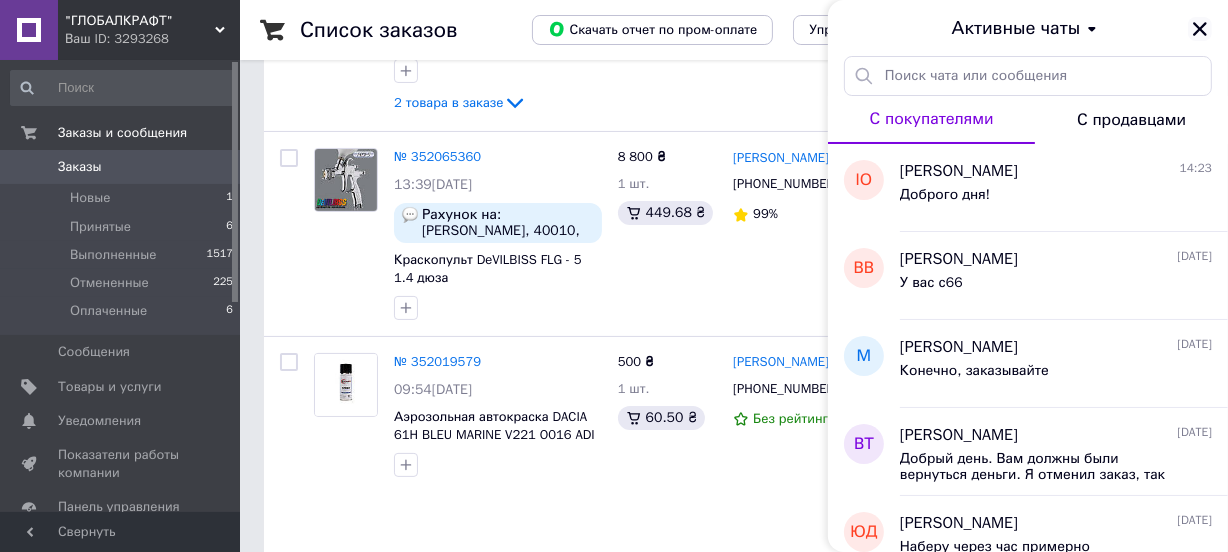 click 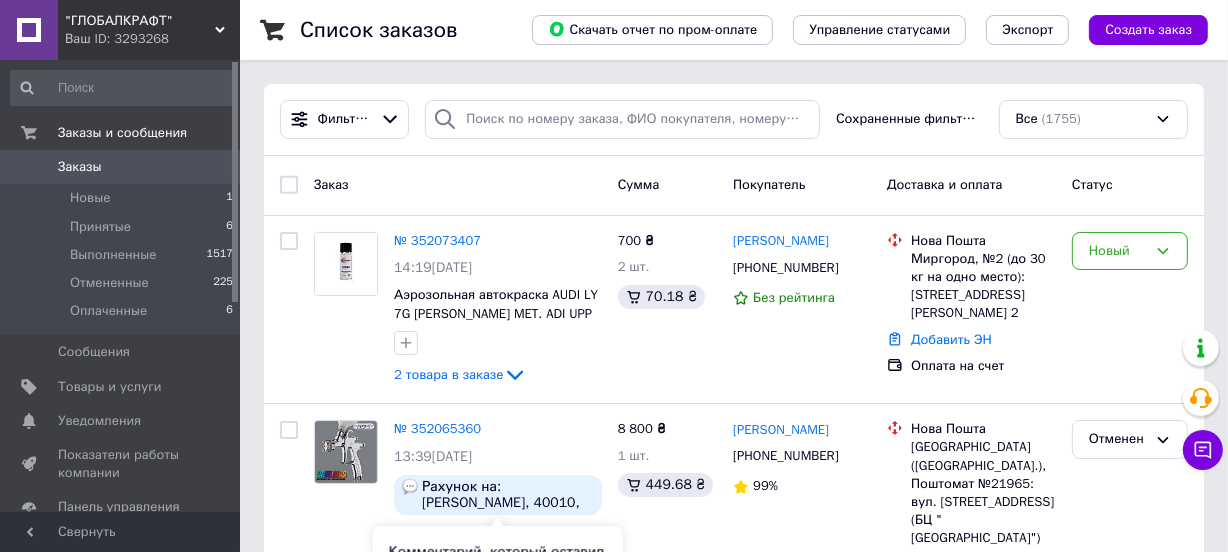 scroll, scrollTop: 272, scrollLeft: 0, axis: vertical 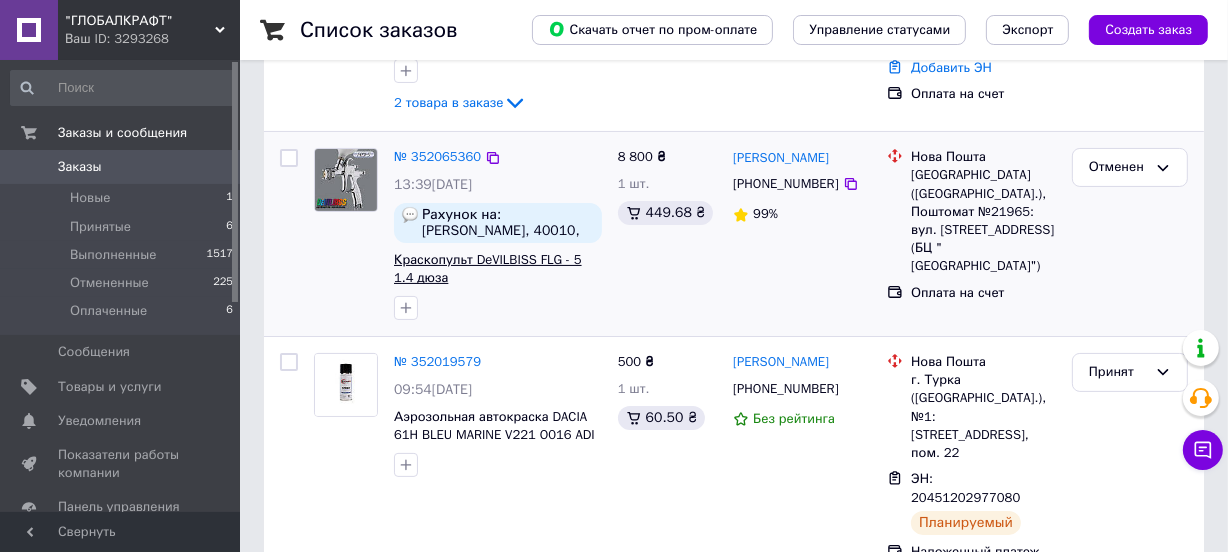 click on "Краскопульт DeVILBISS FLG - 5 1.4 дюза" at bounding box center (488, 269) 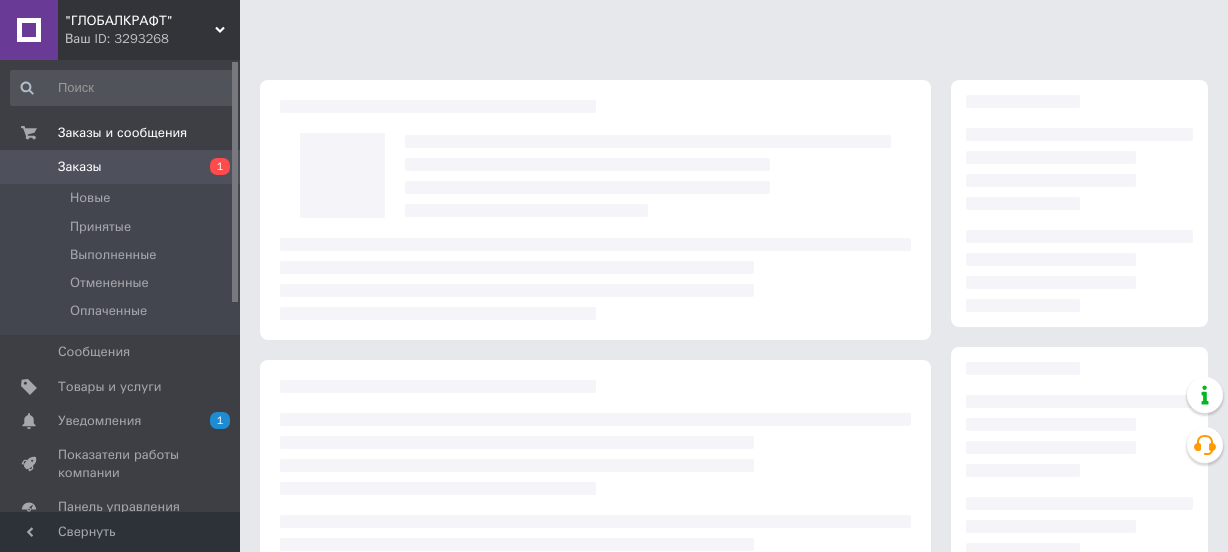 scroll, scrollTop: 0, scrollLeft: 0, axis: both 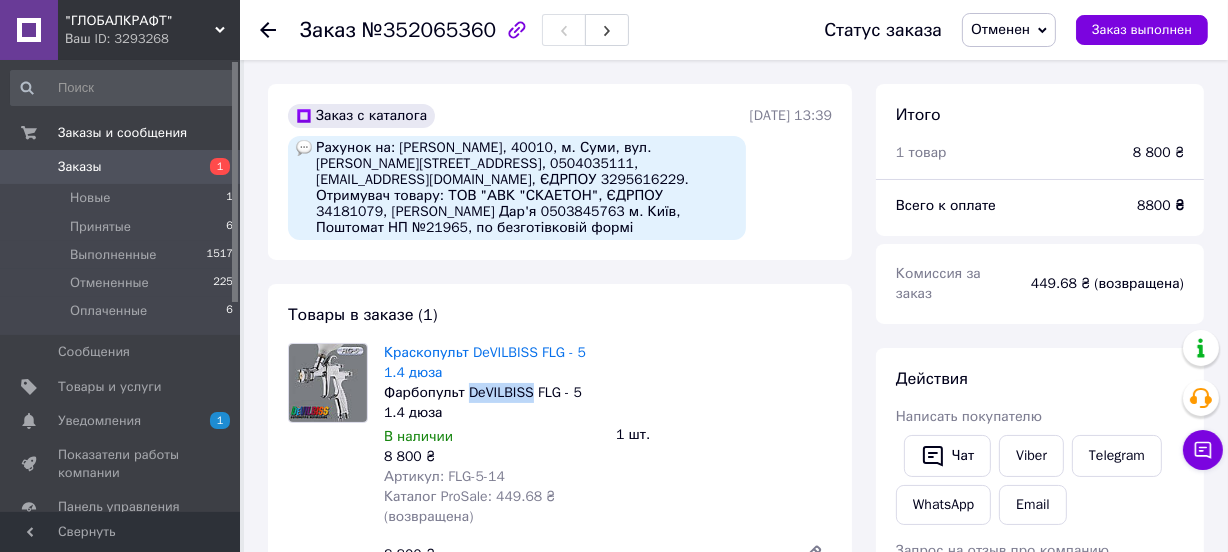 drag, startPoint x: 467, startPoint y: 379, endPoint x: 530, endPoint y: 382, distance: 63.07139 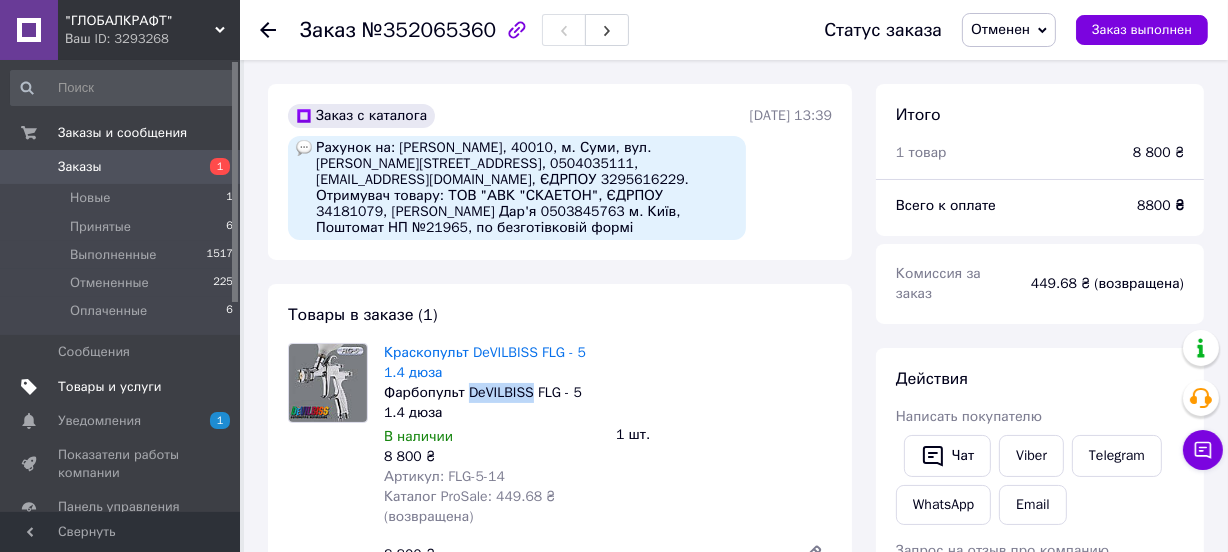 click on "Товары и услуги" at bounding box center [110, 387] 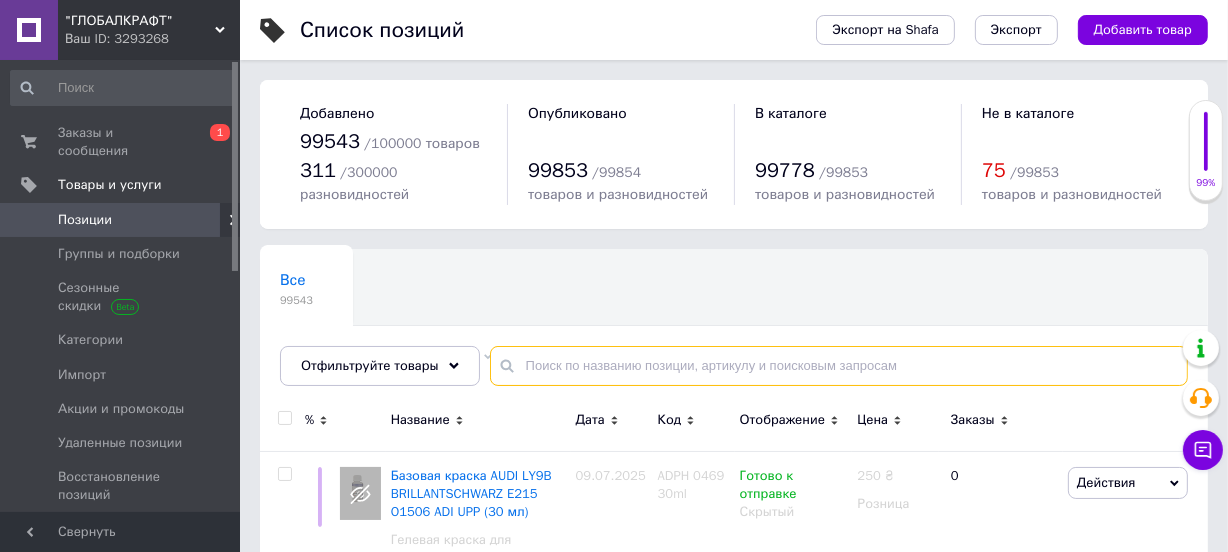click at bounding box center [839, 366] 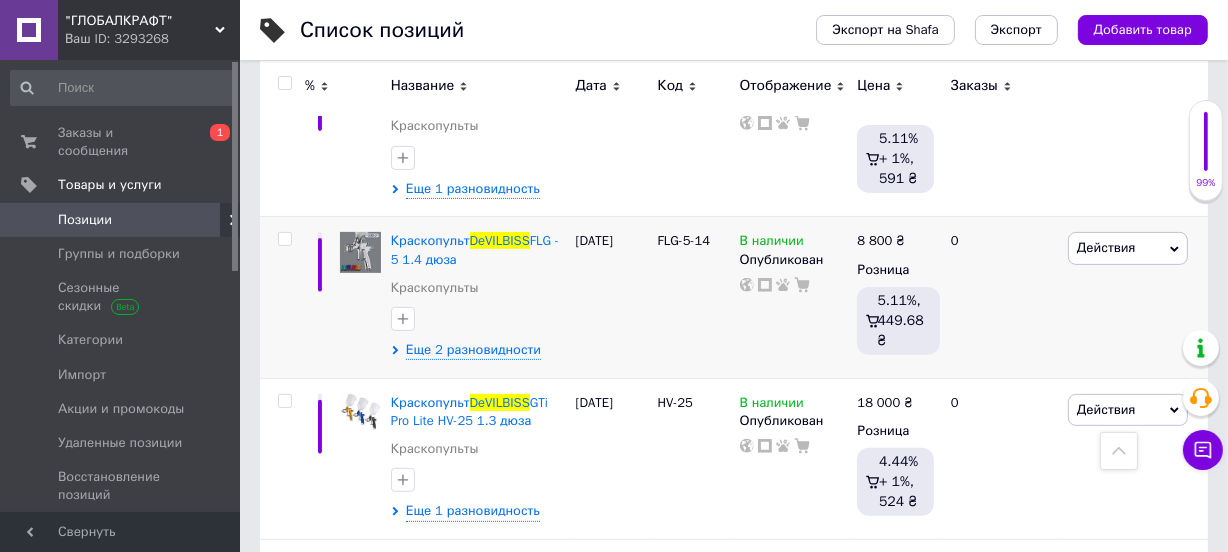 scroll, scrollTop: 545, scrollLeft: 0, axis: vertical 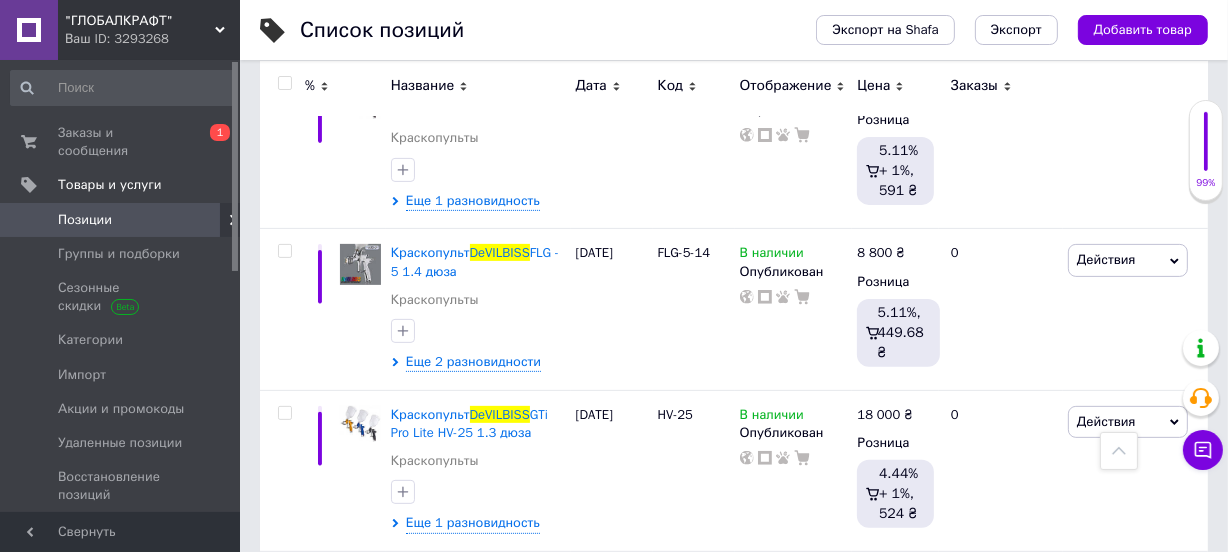 type on "DeVILBISS" 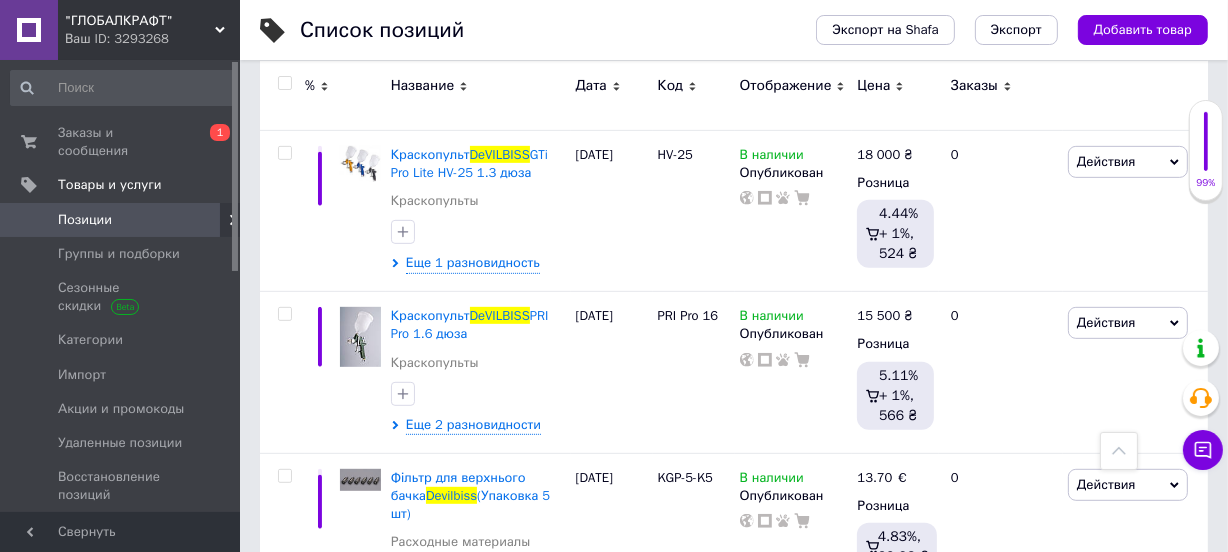 scroll, scrollTop: 169, scrollLeft: 0, axis: vertical 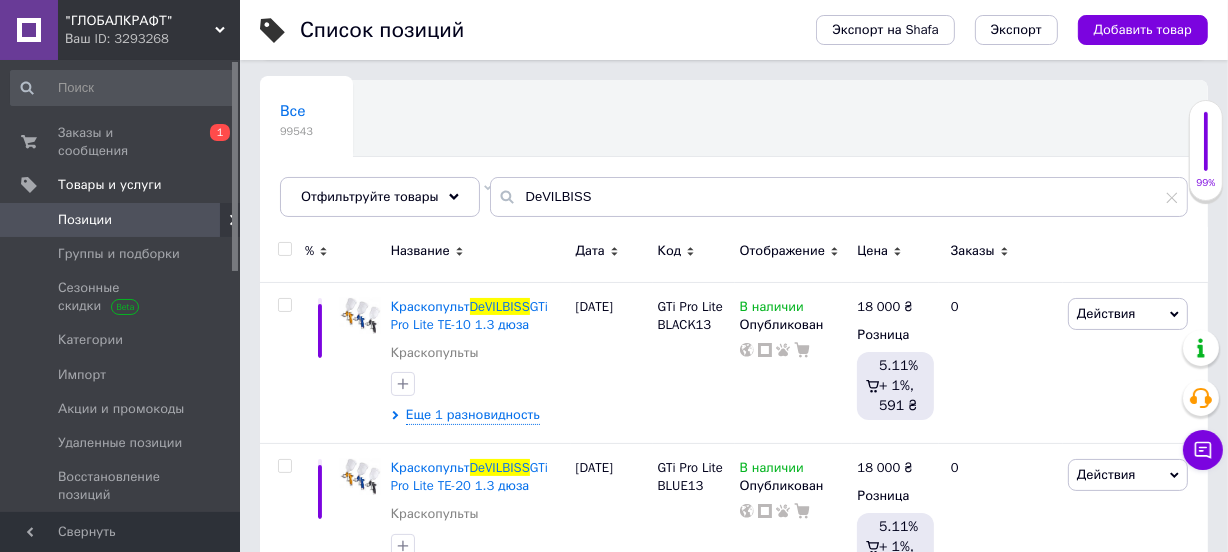 click at bounding box center [284, 249] 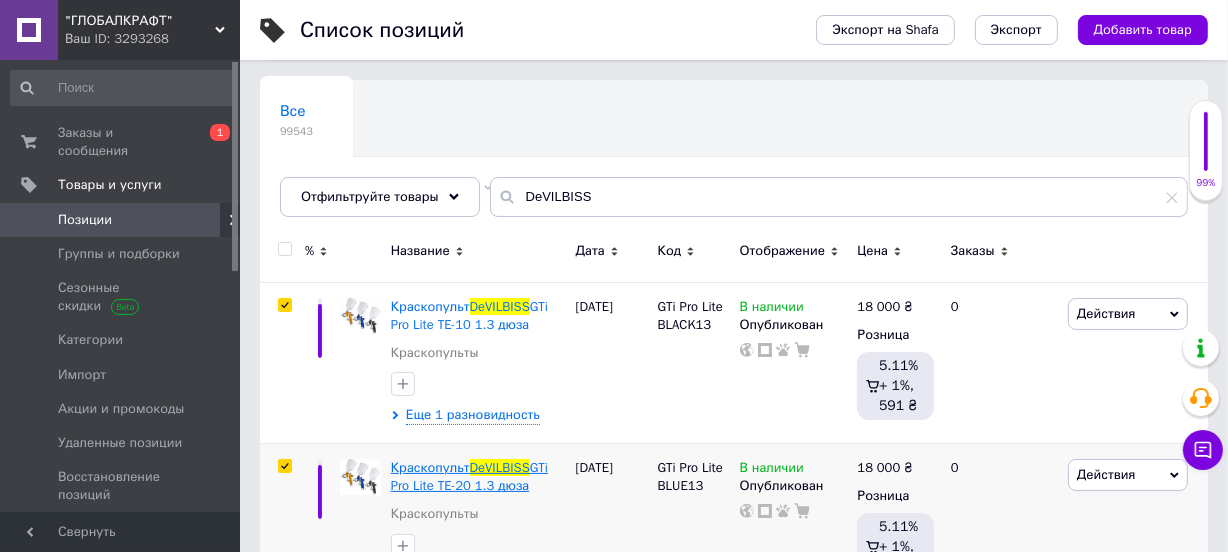 checkbox on "true" 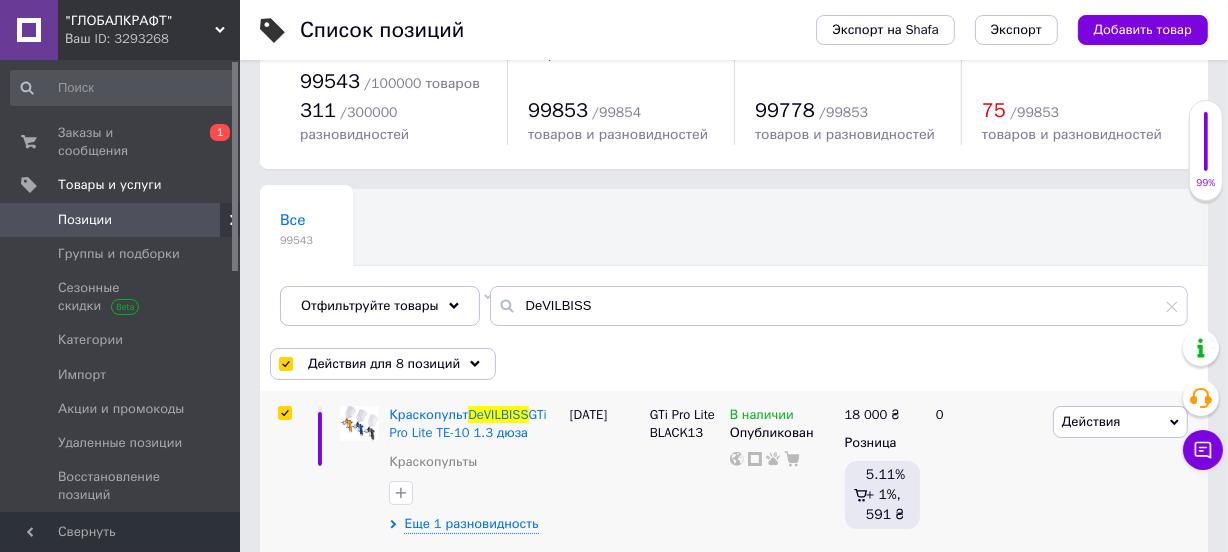 scroll, scrollTop: 181, scrollLeft: 0, axis: vertical 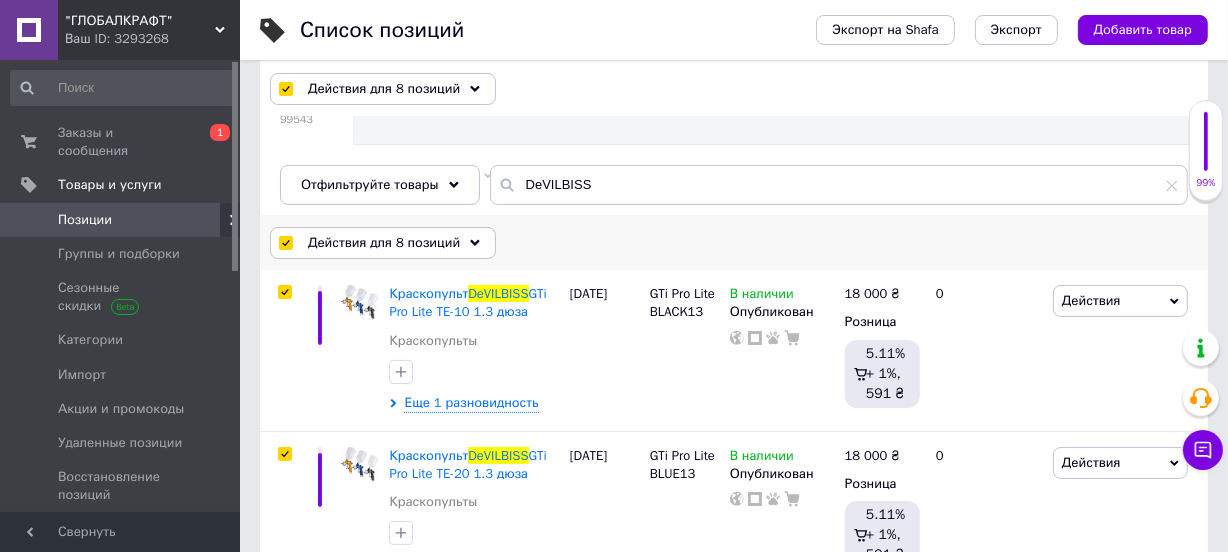 click 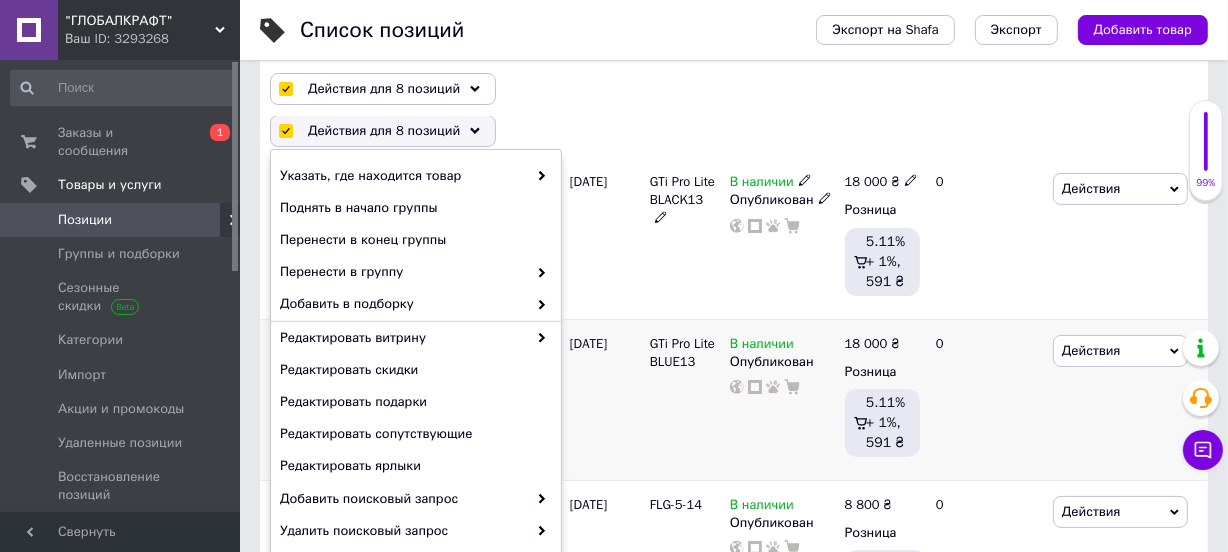 scroll, scrollTop: 363, scrollLeft: 0, axis: vertical 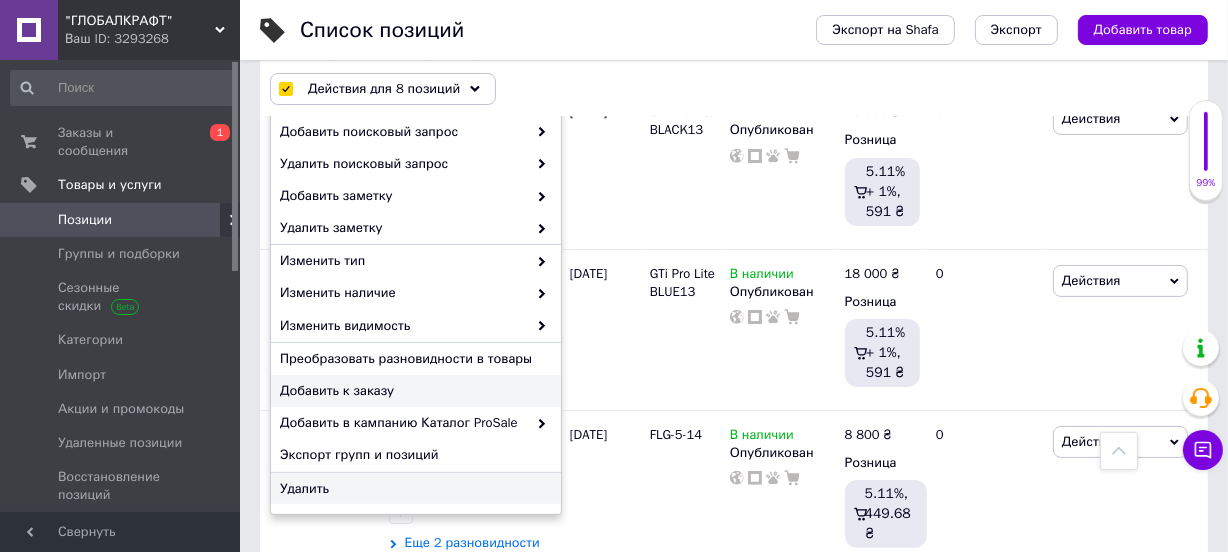 click on "Удалить" at bounding box center [413, 489] 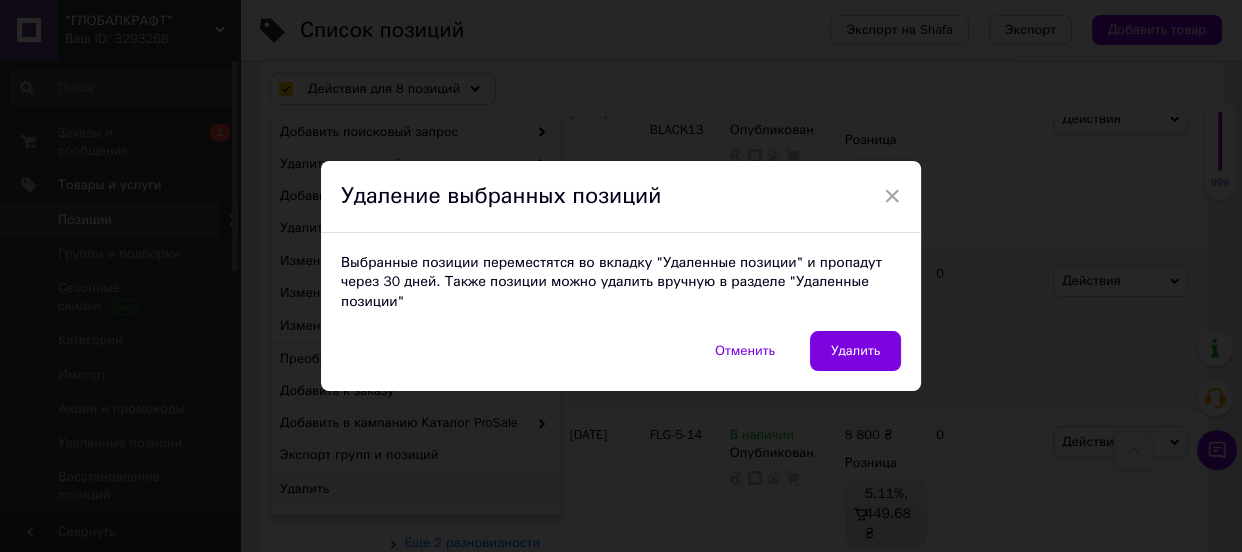 click on "Удалить" at bounding box center (855, 351) 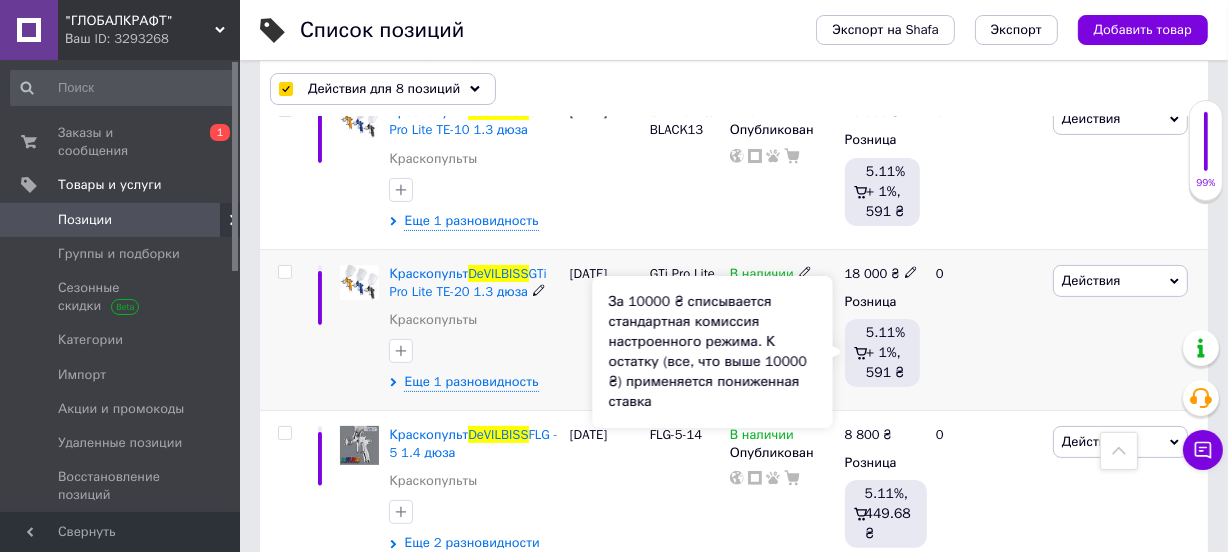 checkbox on "false" 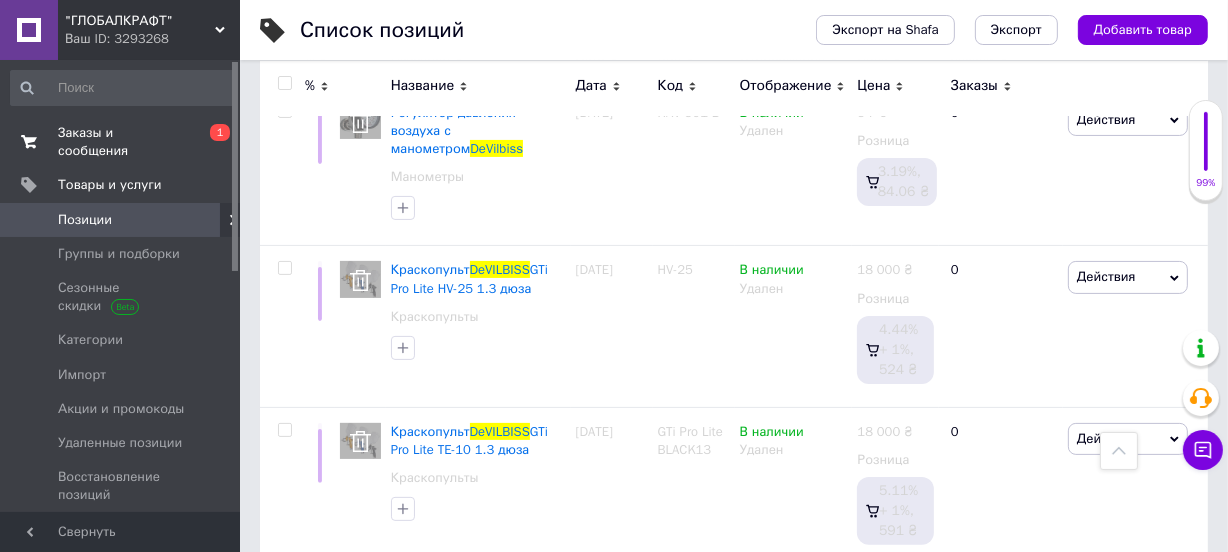 click on "Заказы и сообщения" at bounding box center (121, 142) 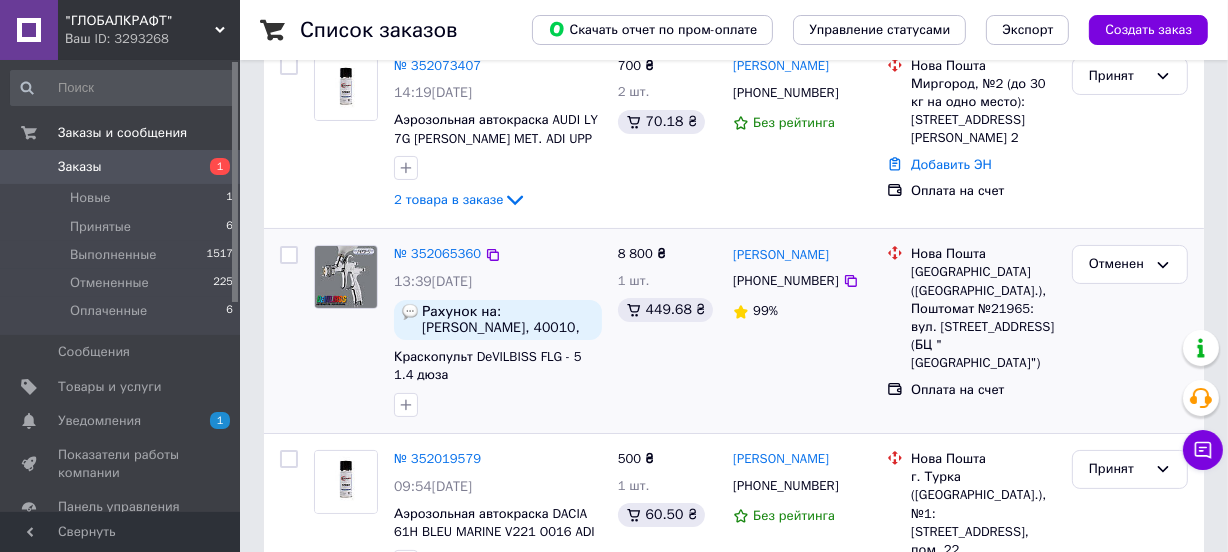 scroll, scrollTop: 181, scrollLeft: 0, axis: vertical 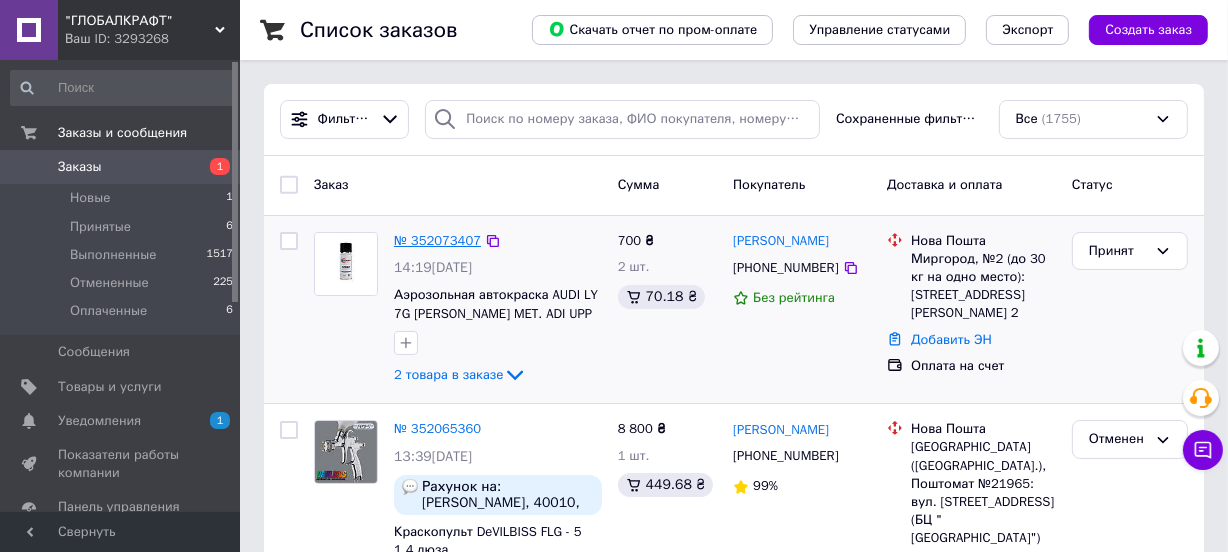 click on "№ 352073407" at bounding box center [437, 240] 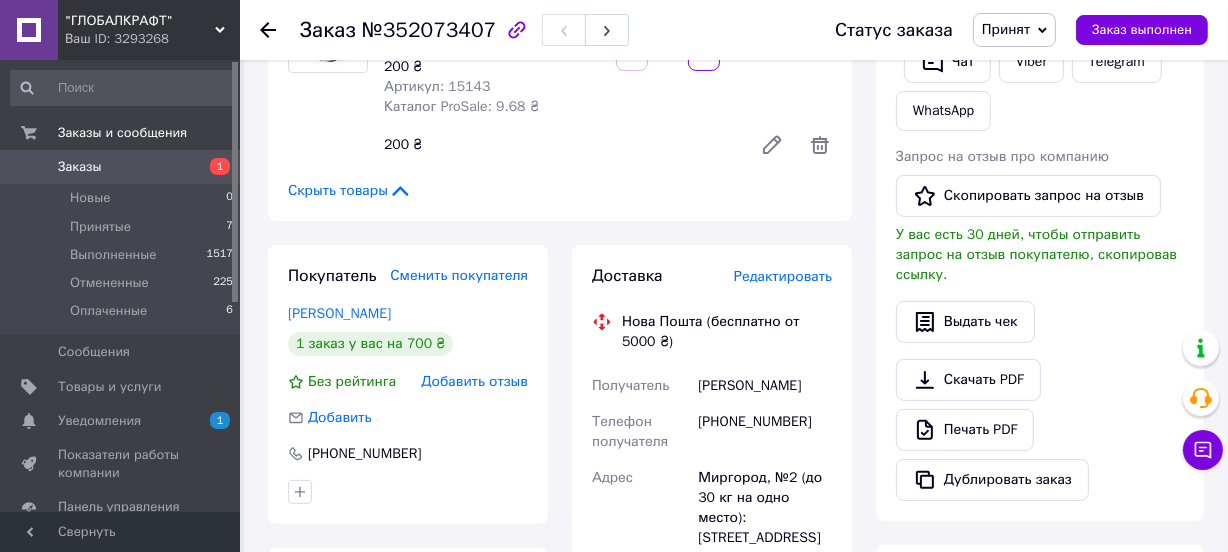 scroll, scrollTop: 545, scrollLeft: 0, axis: vertical 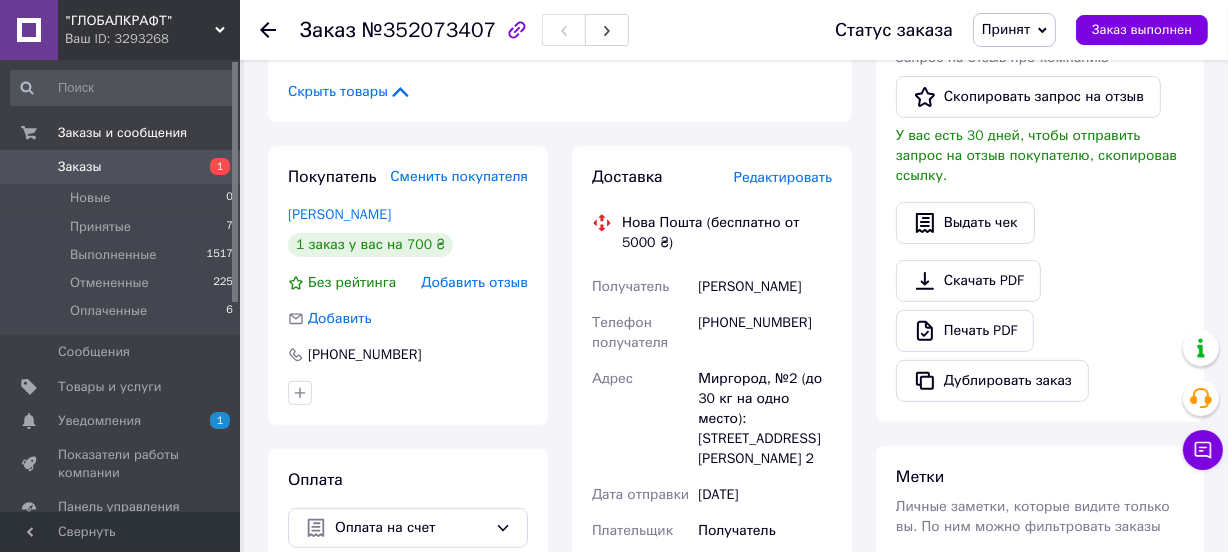 drag, startPoint x: 701, startPoint y: 265, endPoint x: 804, endPoint y: 264, distance: 103.00485 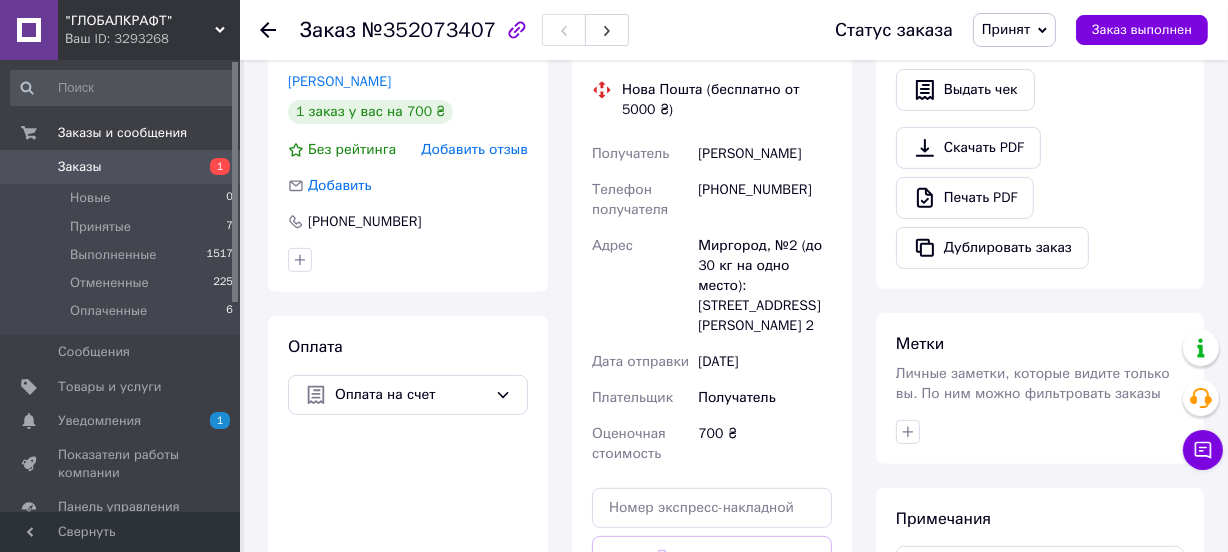 scroll, scrollTop: 727, scrollLeft: 0, axis: vertical 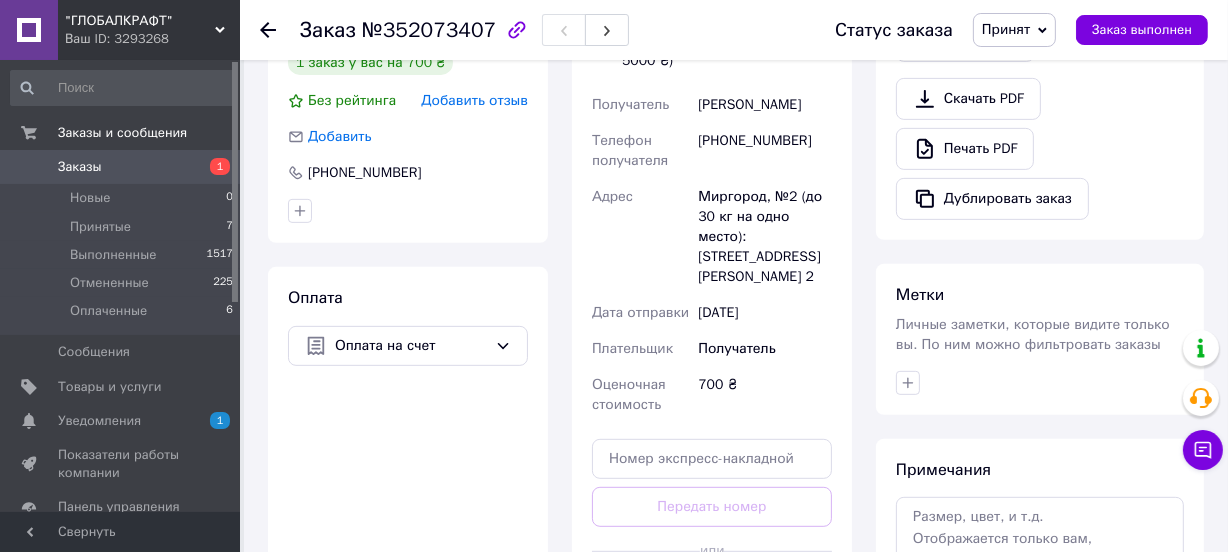 click on "Миргород, №2 (до 30 кг на одно место): [STREET_ADDRESS][PERSON_NAME] 2" at bounding box center (765, 237) 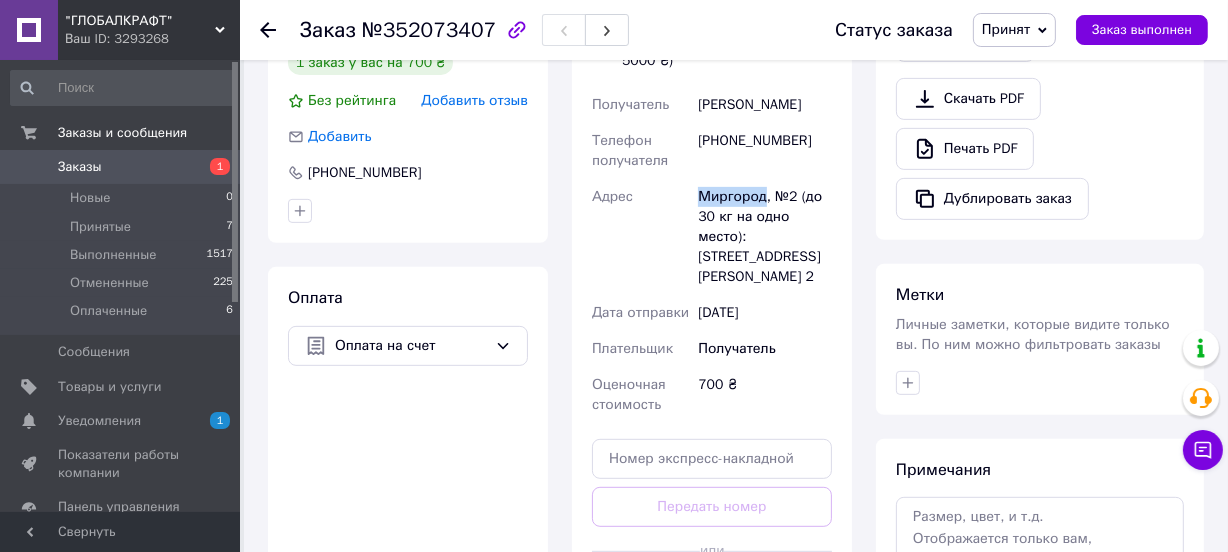 click on "Миргород, №2 (до 30 кг на одно место): [STREET_ADDRESS][PERSON_NAME] 2" at bounding box center [765, 237] 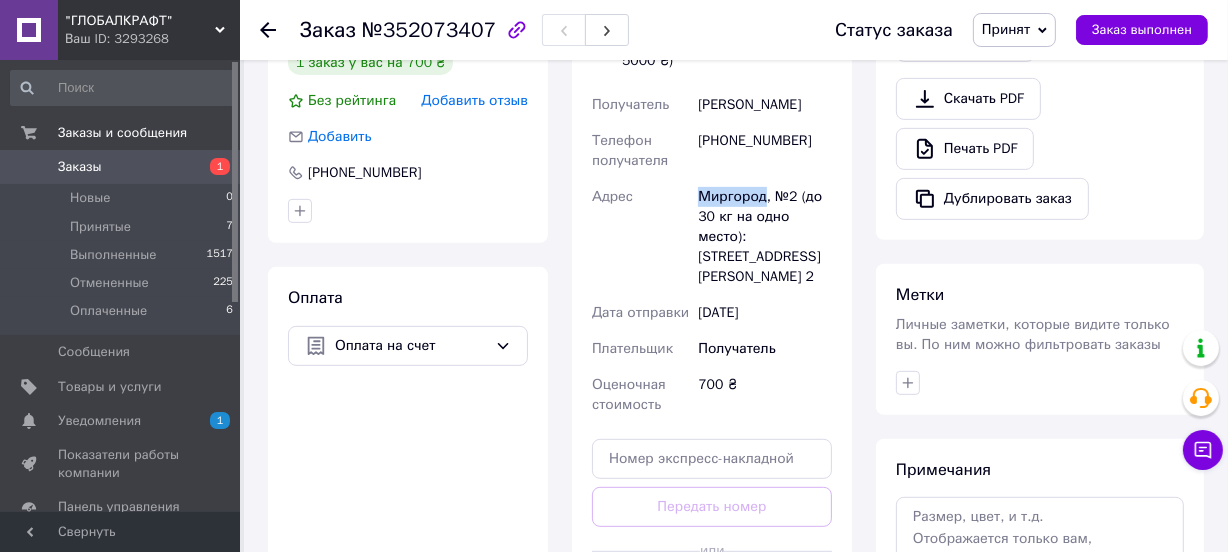 copy on "Миргород" 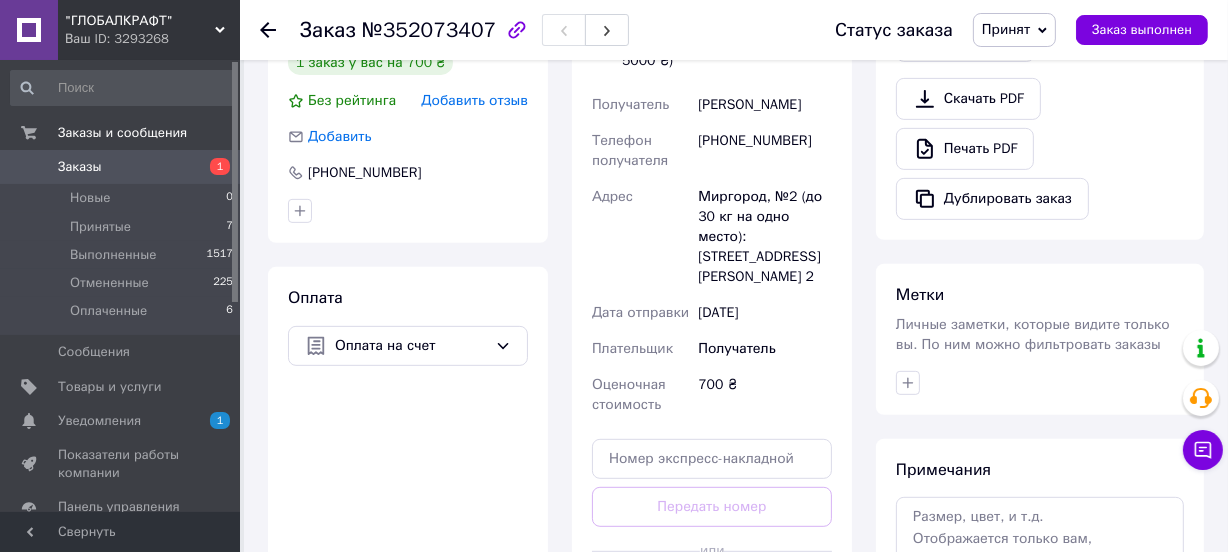 click on "[PHONE_NUMBER]" at bounding box center [765, 151] 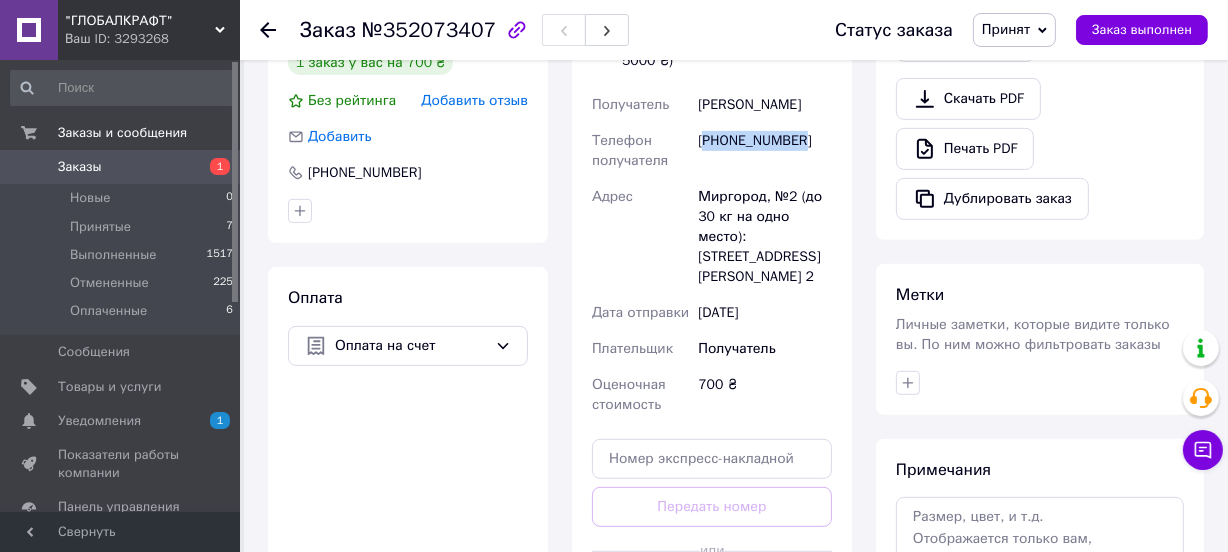 click on "[PHONE_NUMBER]" at bounding box center [765, 151] 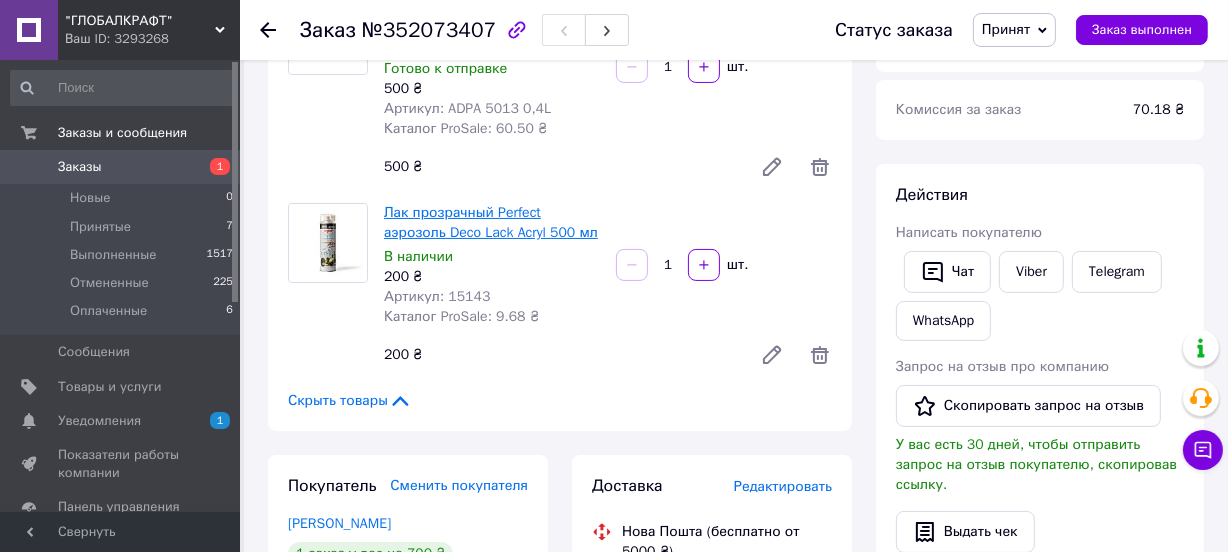 scroll, scrollTop: 90, scrollLeft: 0, axis: vertical 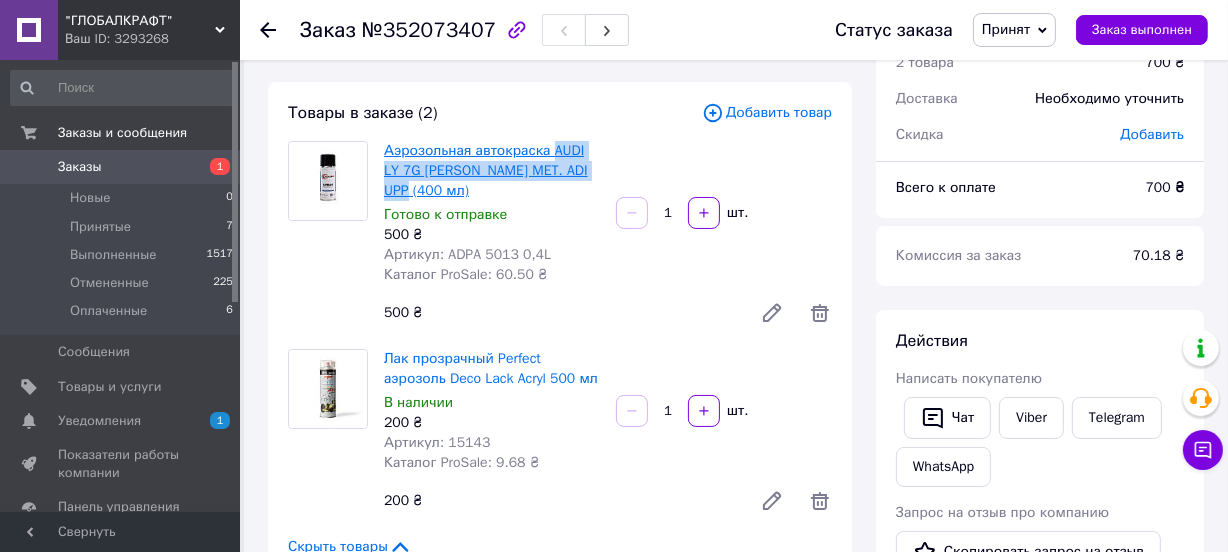 drag, startPoint x: 590, startPoint y: 173, endPoint x: 560, endPoint y: 160, distance: 32.695564 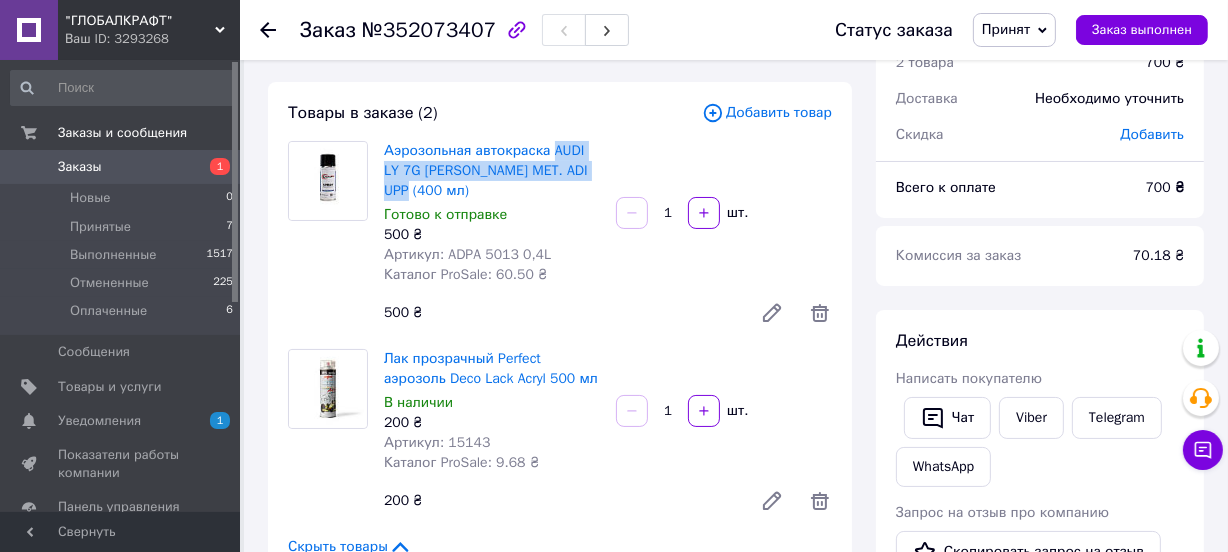 copy on "AUDI LY 7G GRAU MET. ADI UPP (400 мл)" 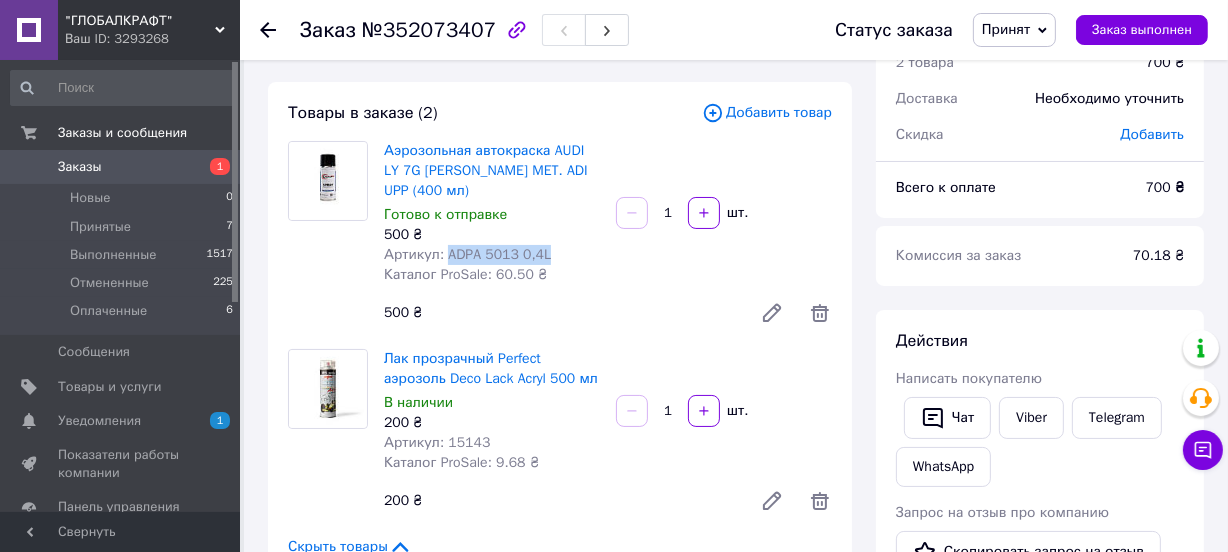 drag, startPoint x: 445, startPoint y: 233, endPoint x: 548, endPoint y: 233, distance: 103 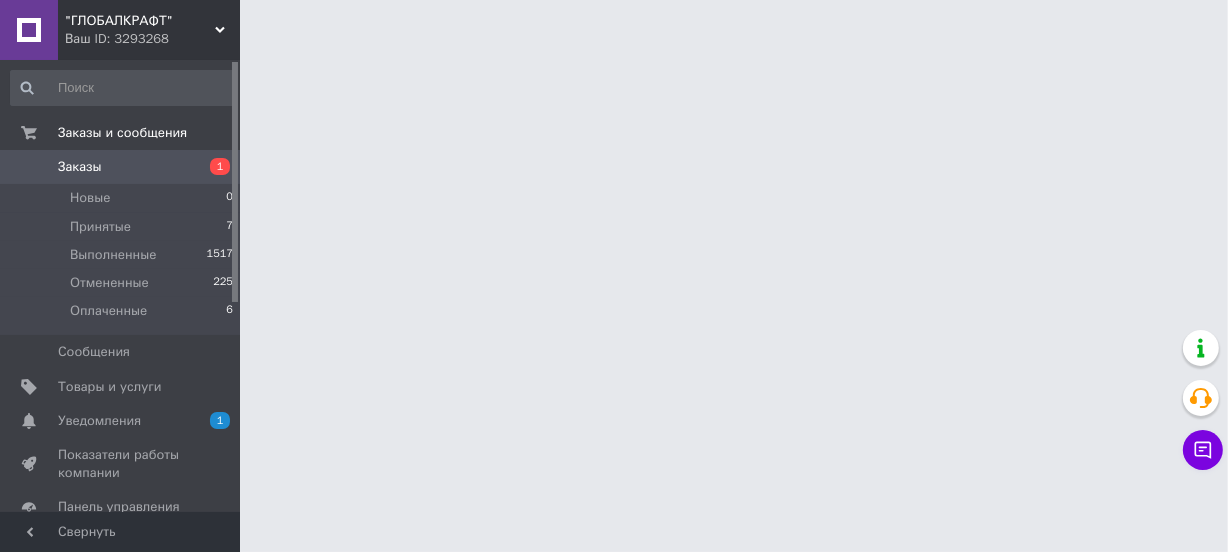 scroll, scrollTop: 0, scrollLeft: 0, axis: both 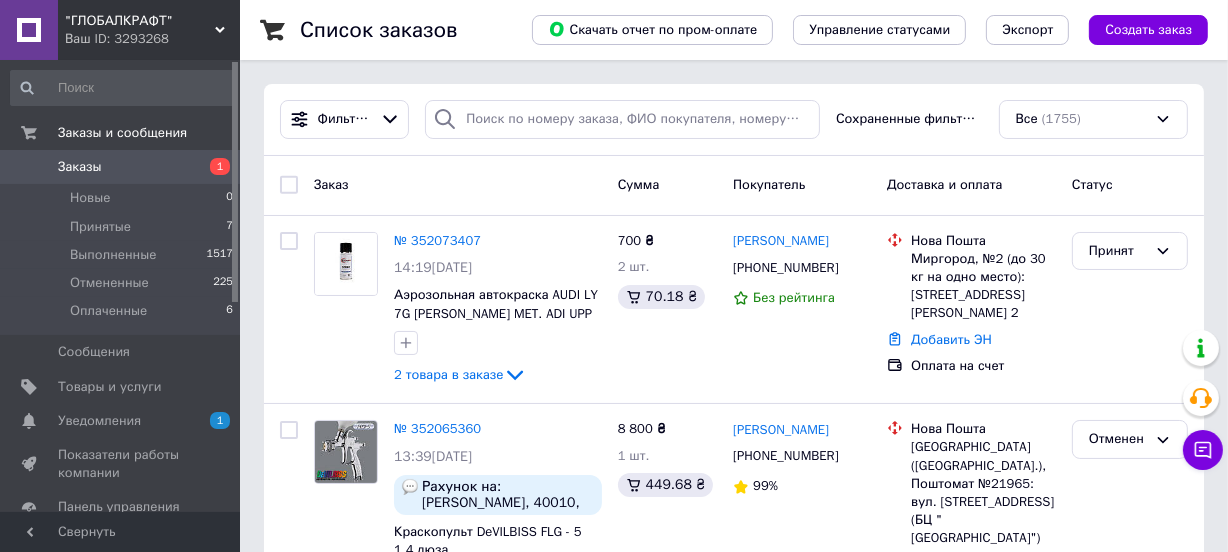 click on "Уведомления" at bounding box center [99, 421] 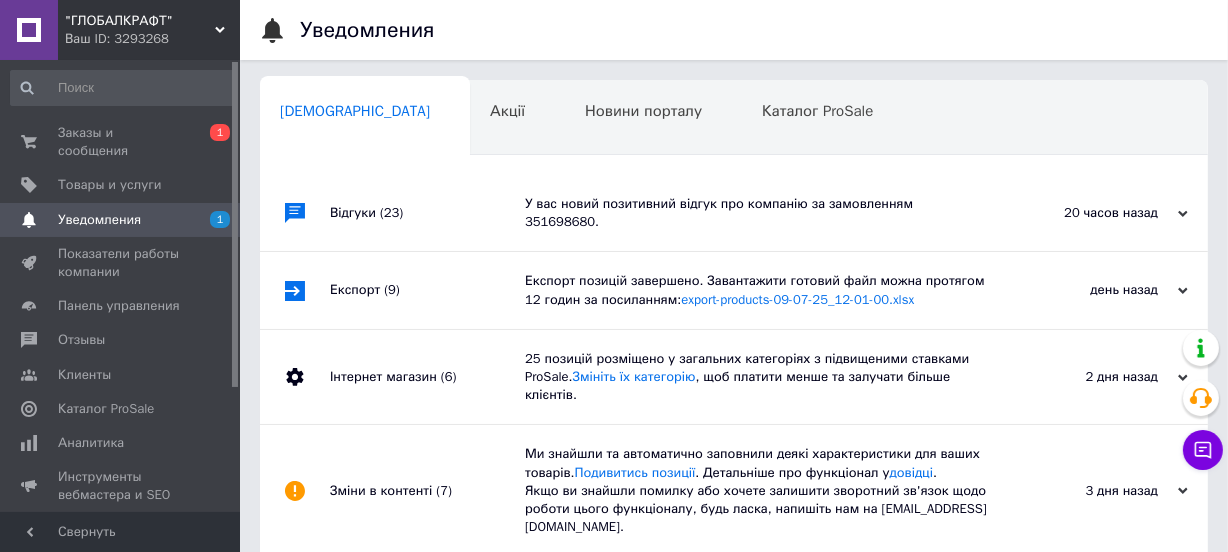 scroll, scrollTop: 0, scrollLeft: 2, axis: horizontal 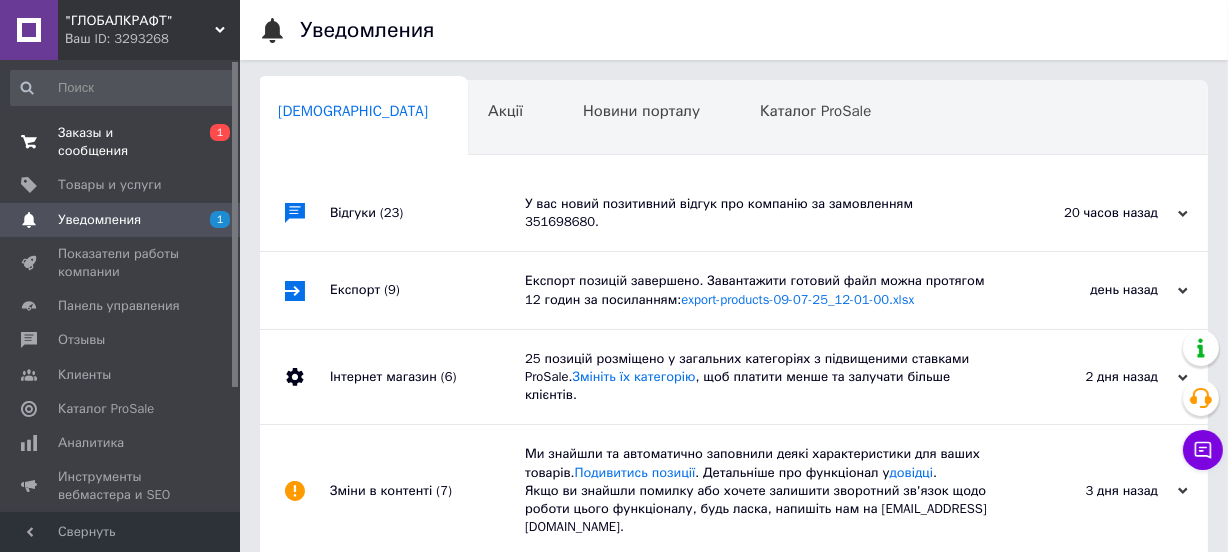 click on "Заказы и сообщения" at bounding box center (121, 142) 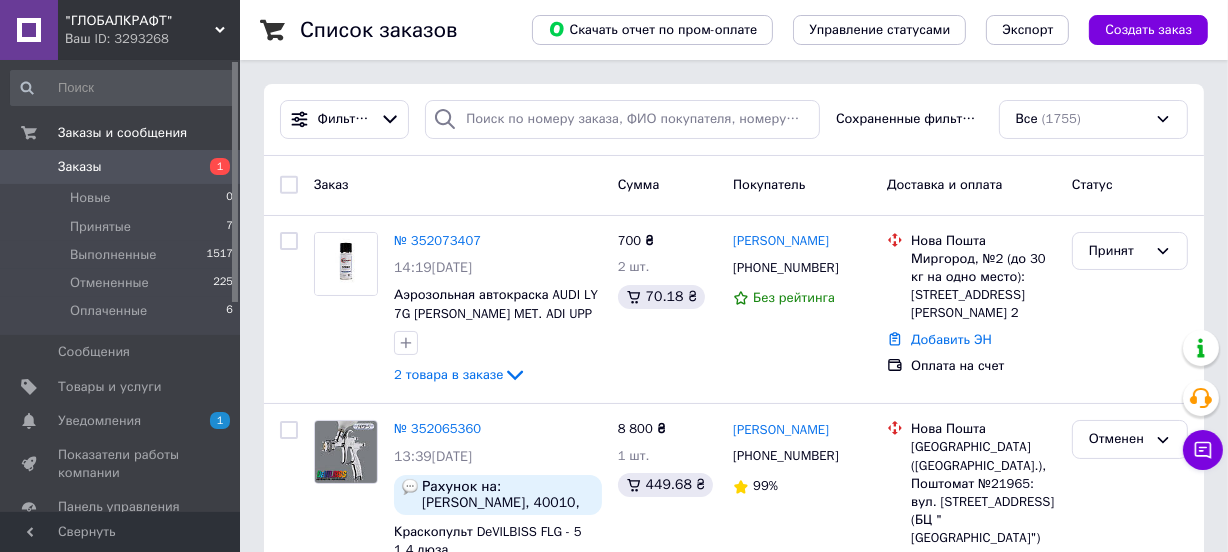 click on "Заказы" at bounding box center [80, 167] 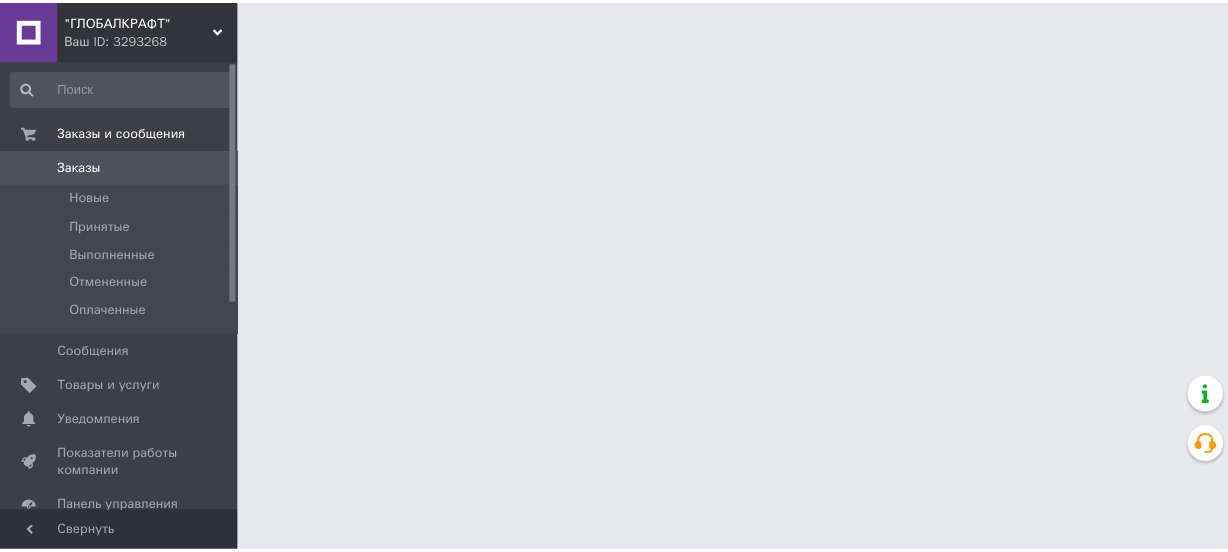 scroll, scrollTop: 0, scrollLeft: 0, axis: both 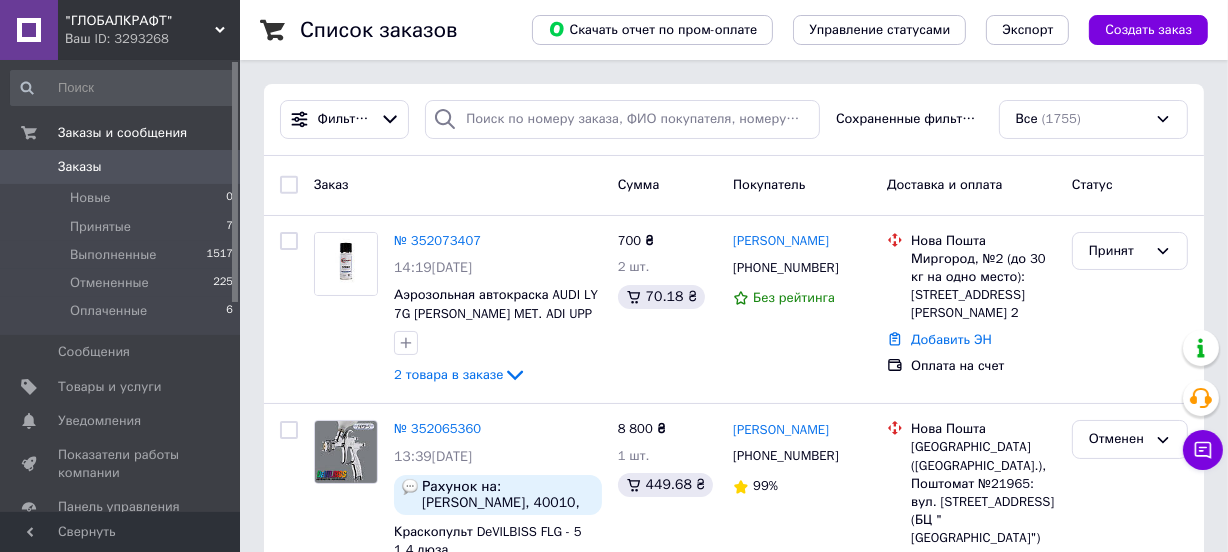 click on "Заказы" at bounding box center [80, 167] 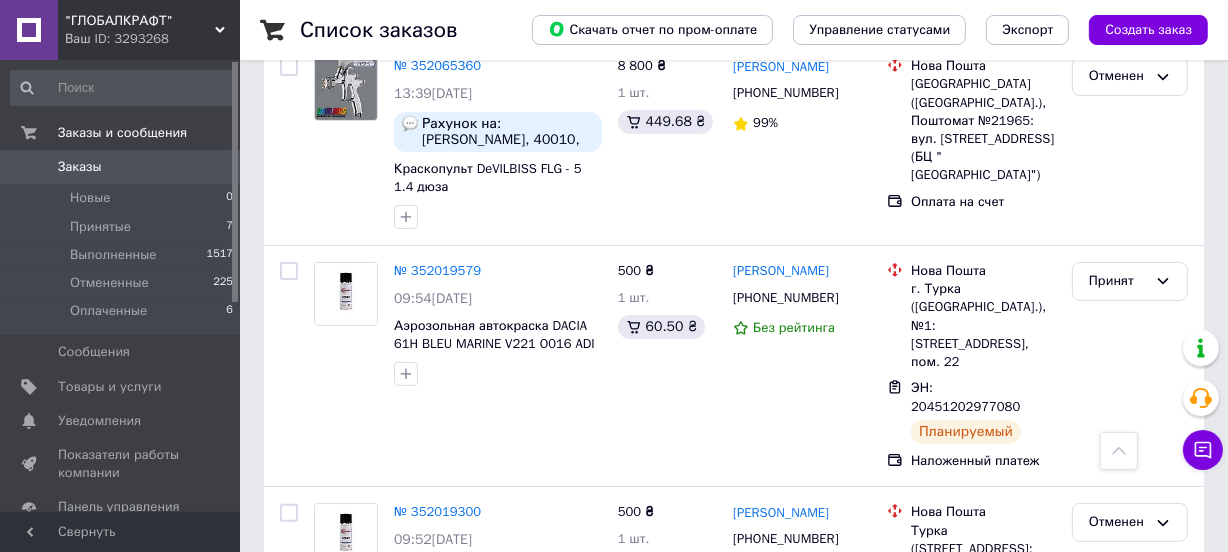 scroll, scrollTop: 0, scrollLeft: 0, axis: both 